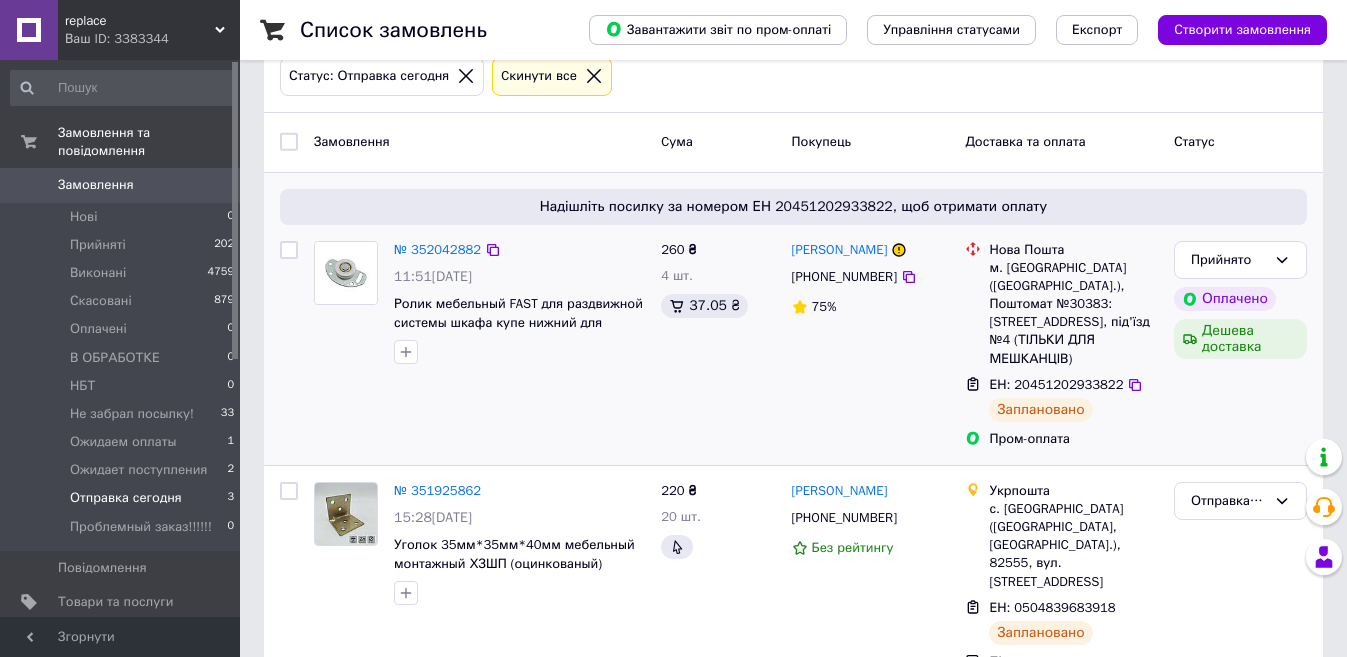 scroll, scrollTop: 275, scrollLeft: 0, axis: vertical 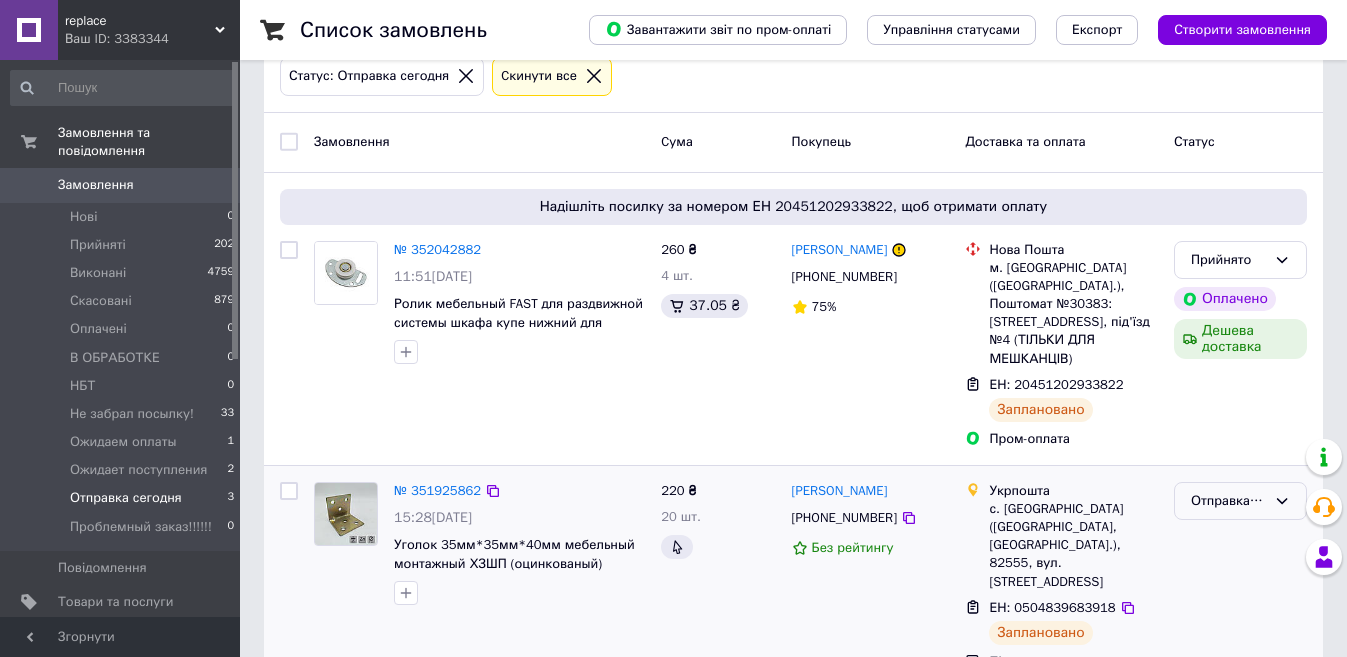 click on "Отправка [DATE]" at bounding box center [1228, 501] 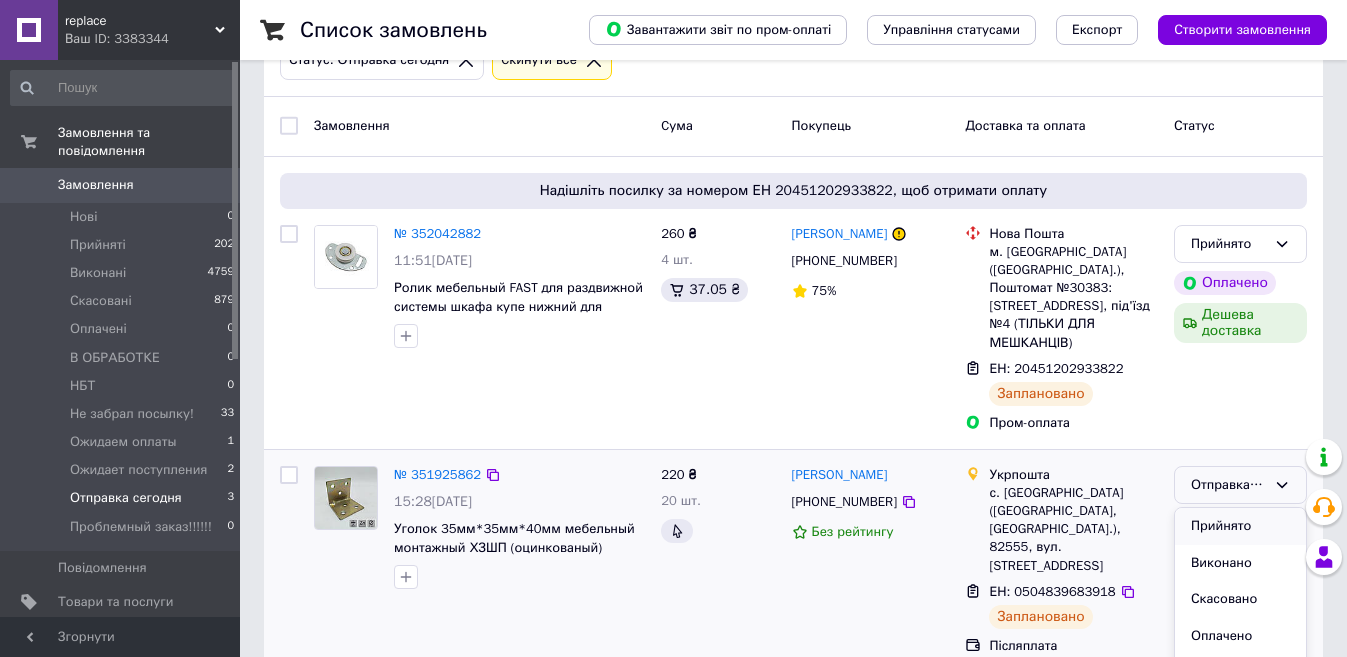 click on "Прийнято" at bounding box center (1240, 526) 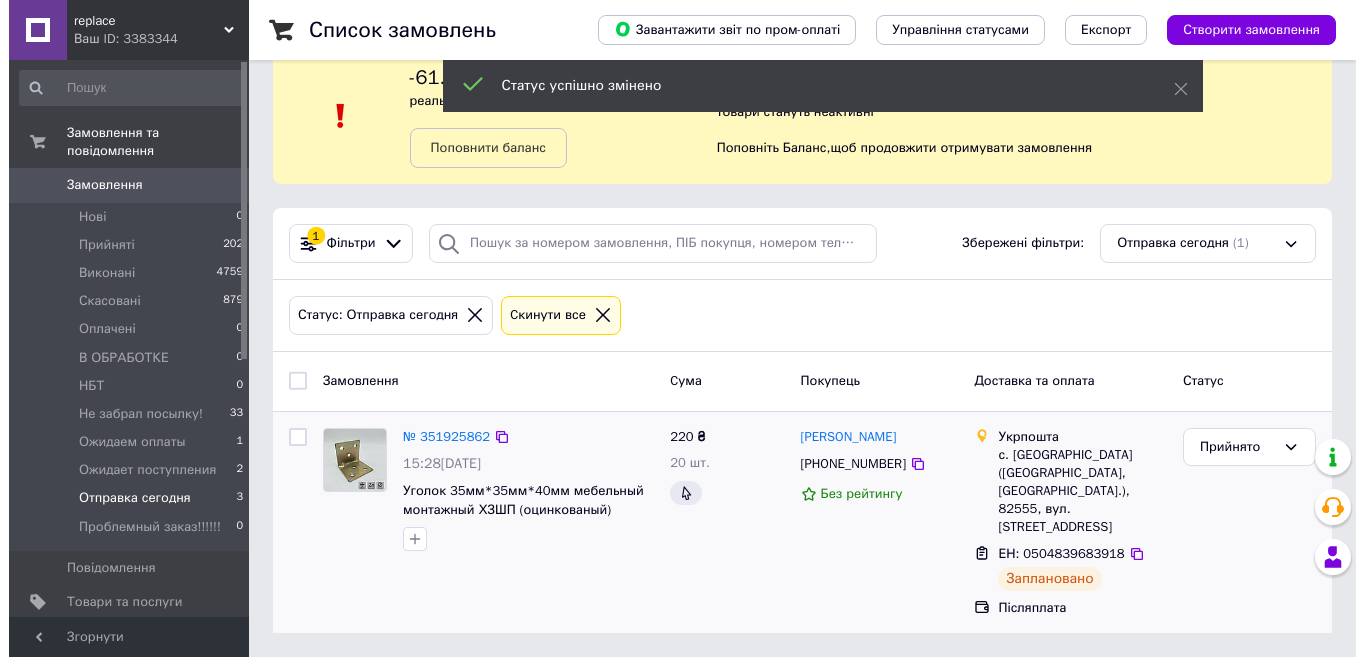 scroll, scrollTop: 0, scrollLeft: 0, axis: both 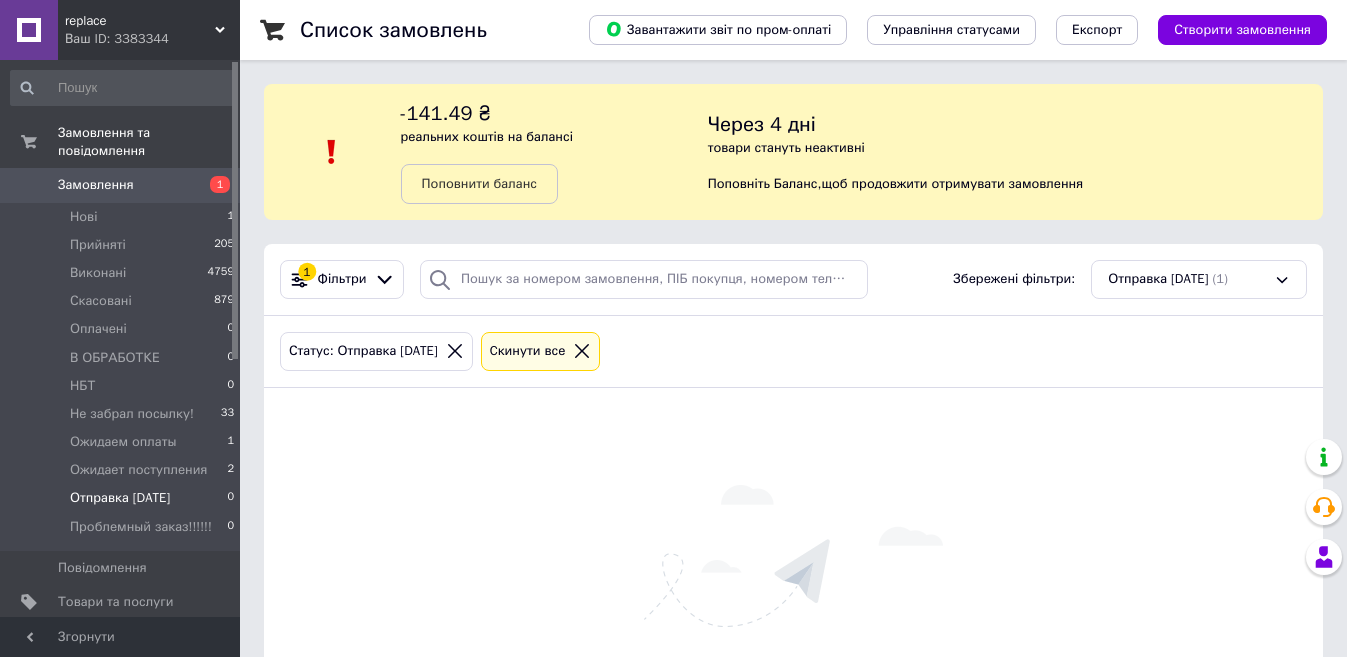 click on "replace" at bounding box center [140, 21] 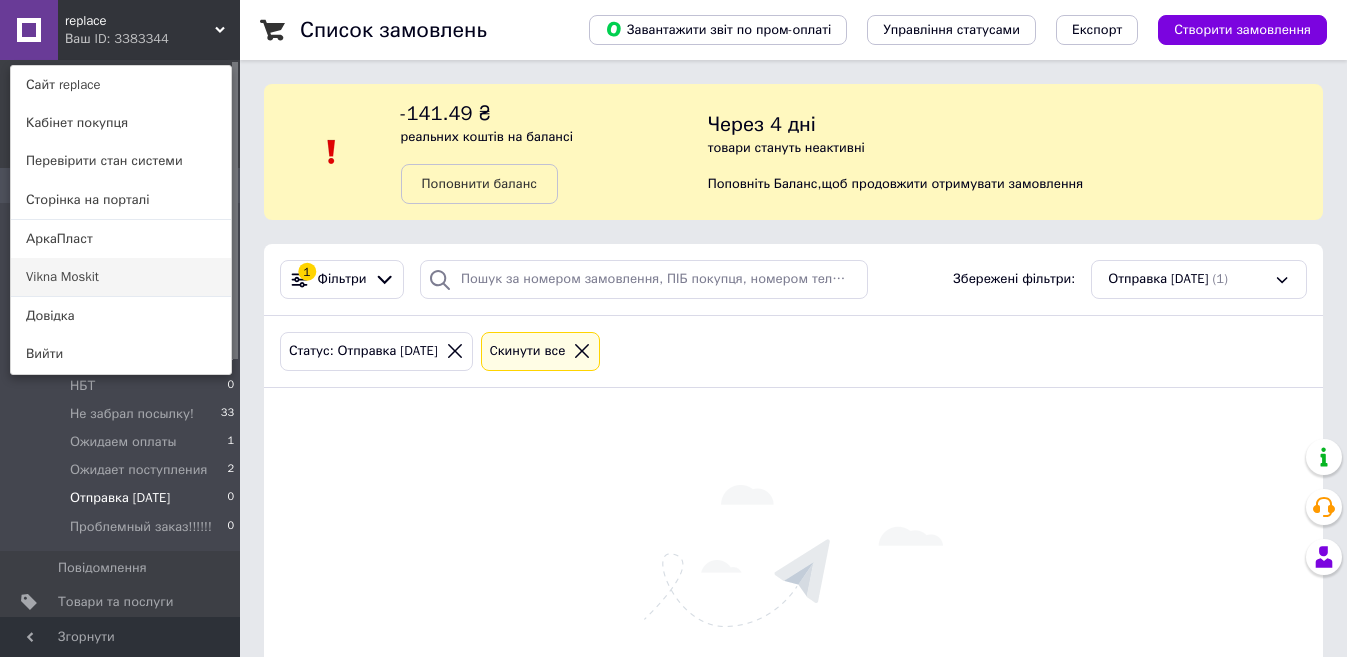 click on "Vikna Moskit" at bounding box center (121, 277) 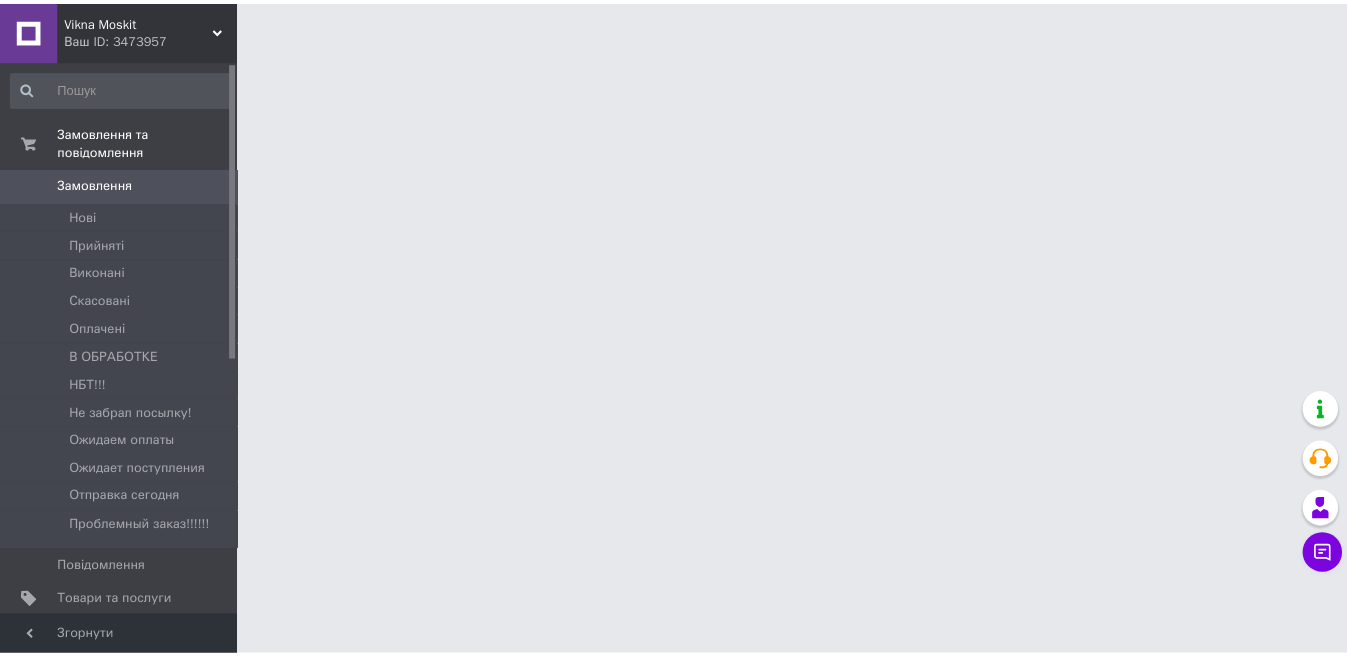 scroll, scrollTop: 0, scrollLeft: 0, axis: both 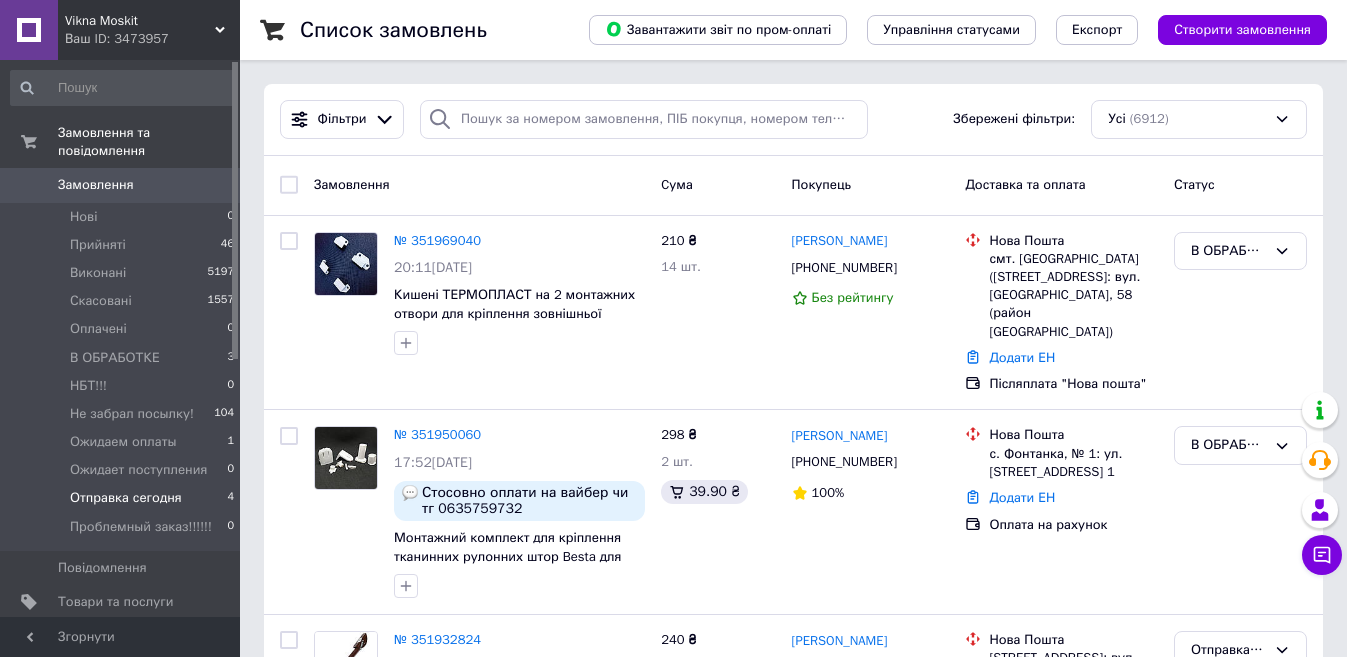 click on "Отправка сегодня 4" at bounding box center [123, 498] 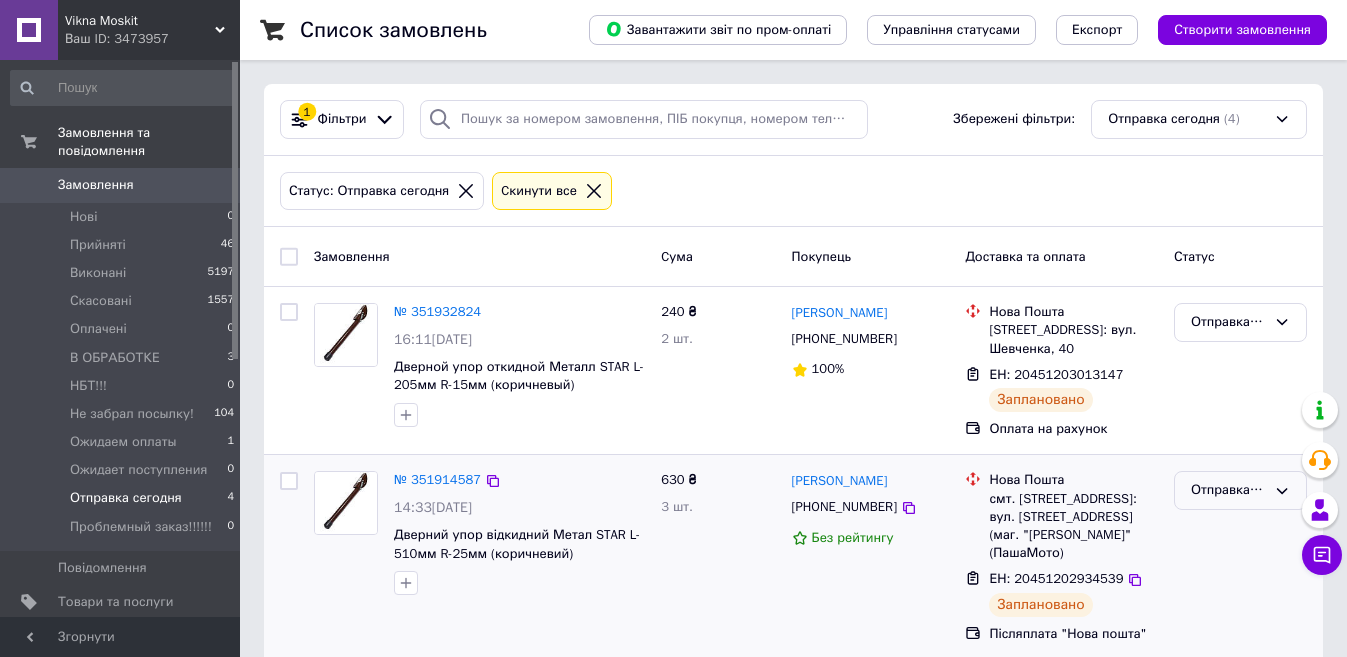 click on "Отправка сегодня" at bounding box center [1228, 490] 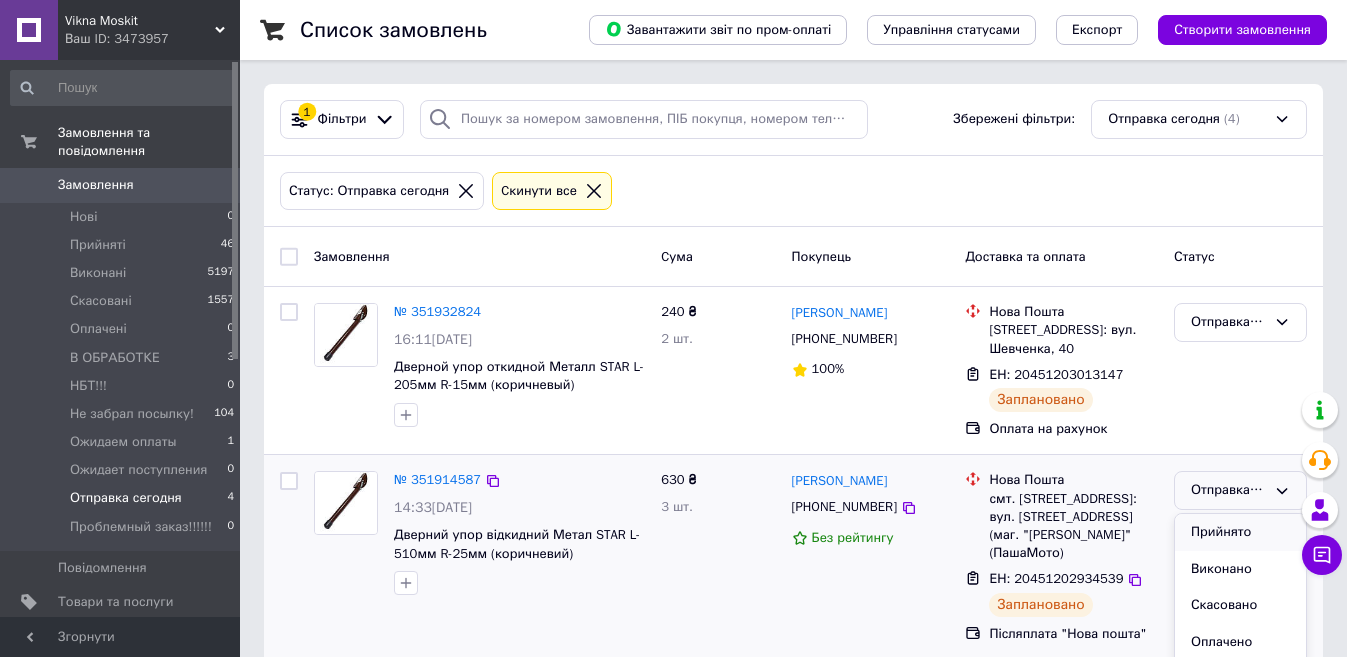 click on "Прийнято" at bounding box center [1240, 532] 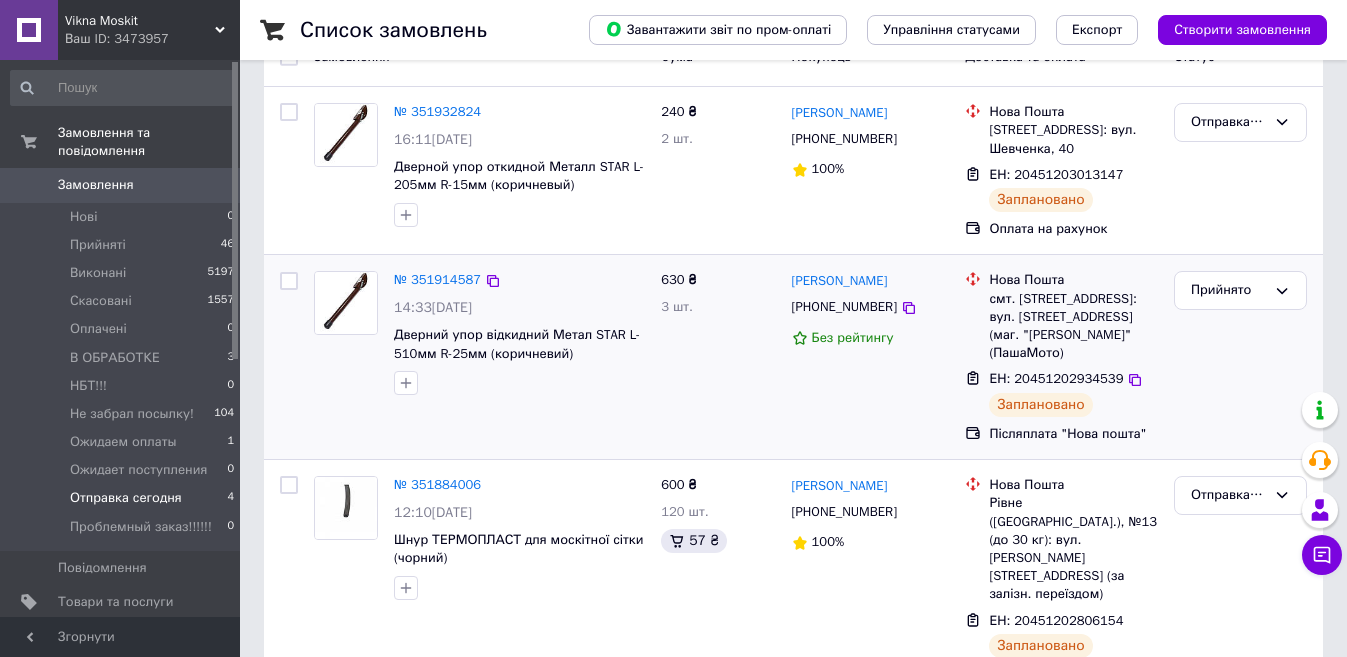 scroll, scrollTop: 451, scrollLeft: 0, axis: vertical 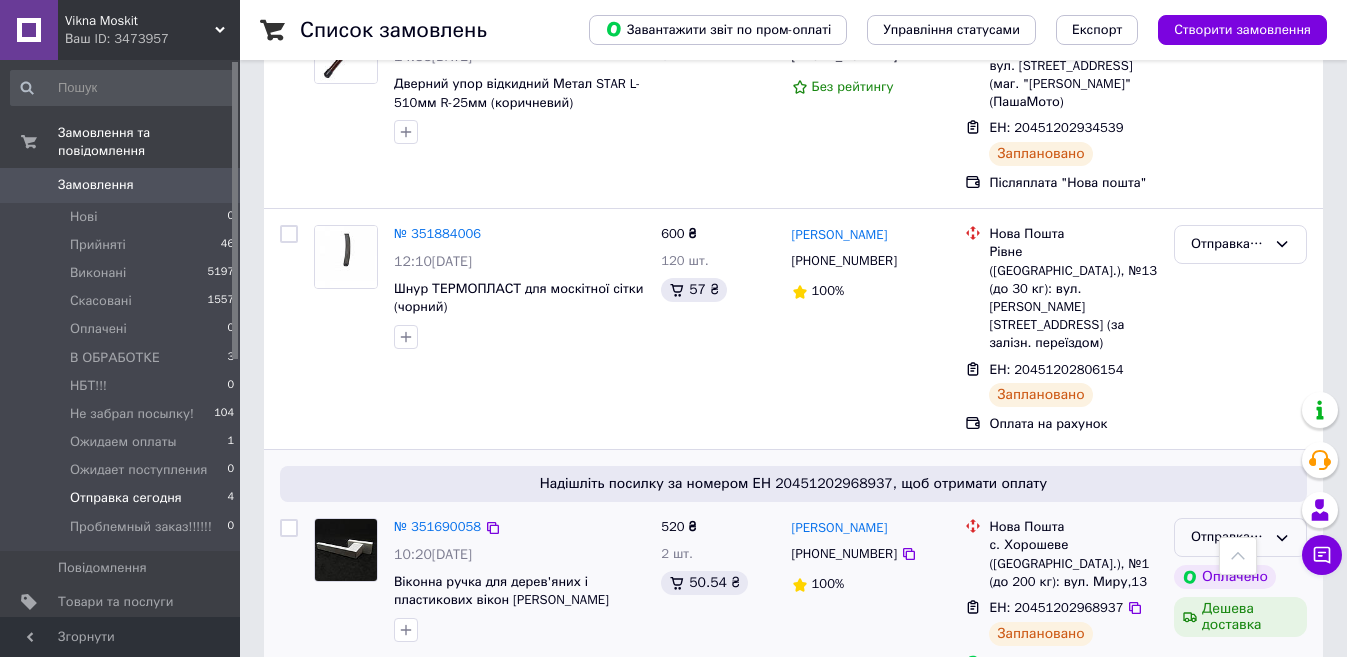click on "Отправка сегодня" at bounding box center (1228, 537) 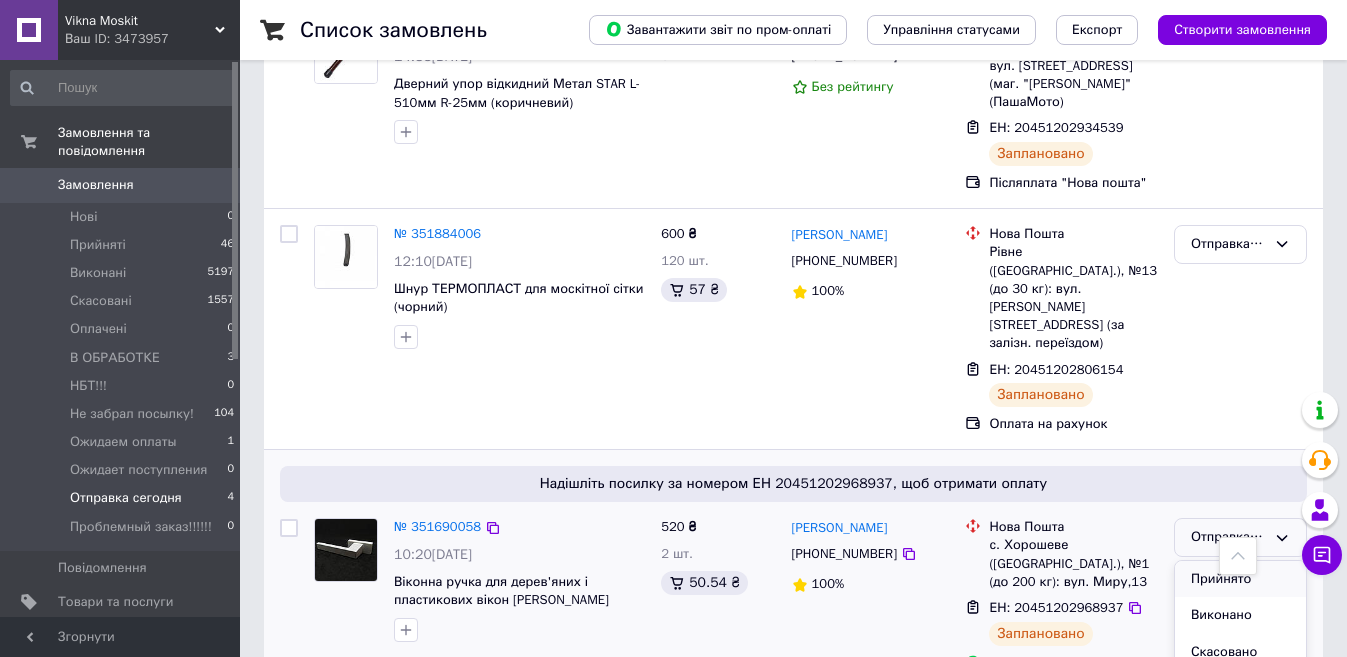 click on "Прийнято" at bounding box center (1240, 579) 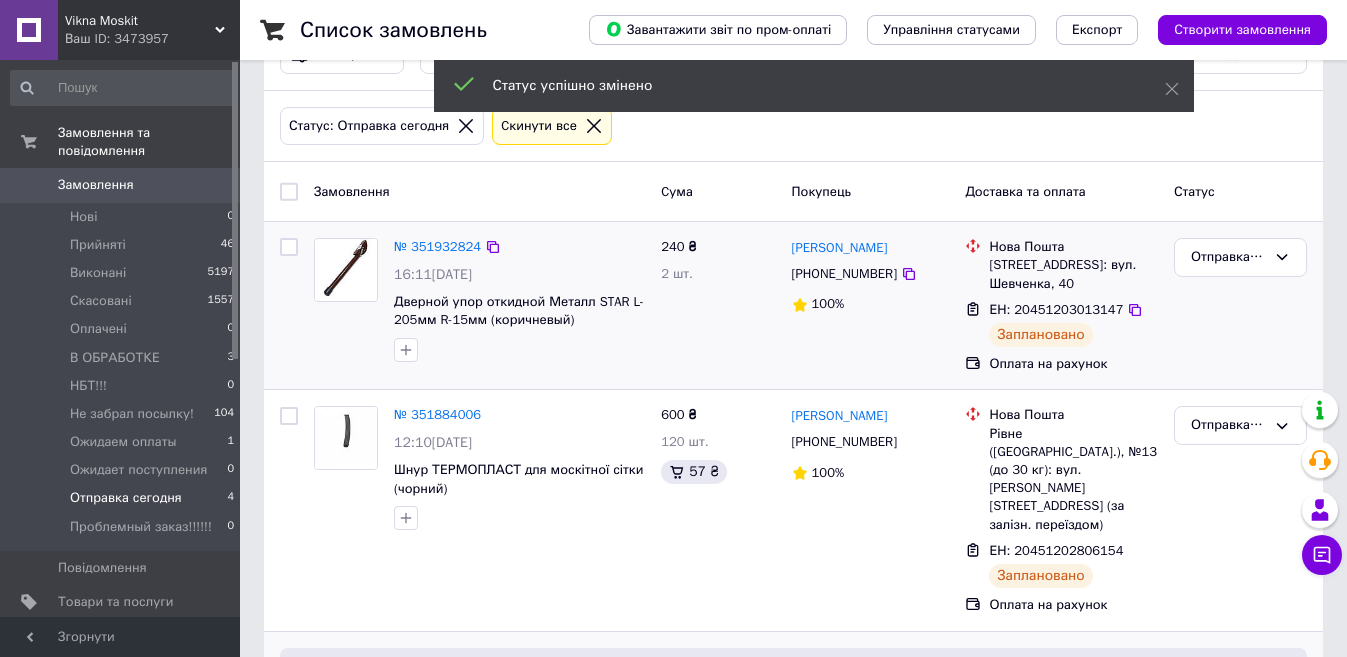 scroll, scrollTop: 0, scrollLeft: 0, axis: both 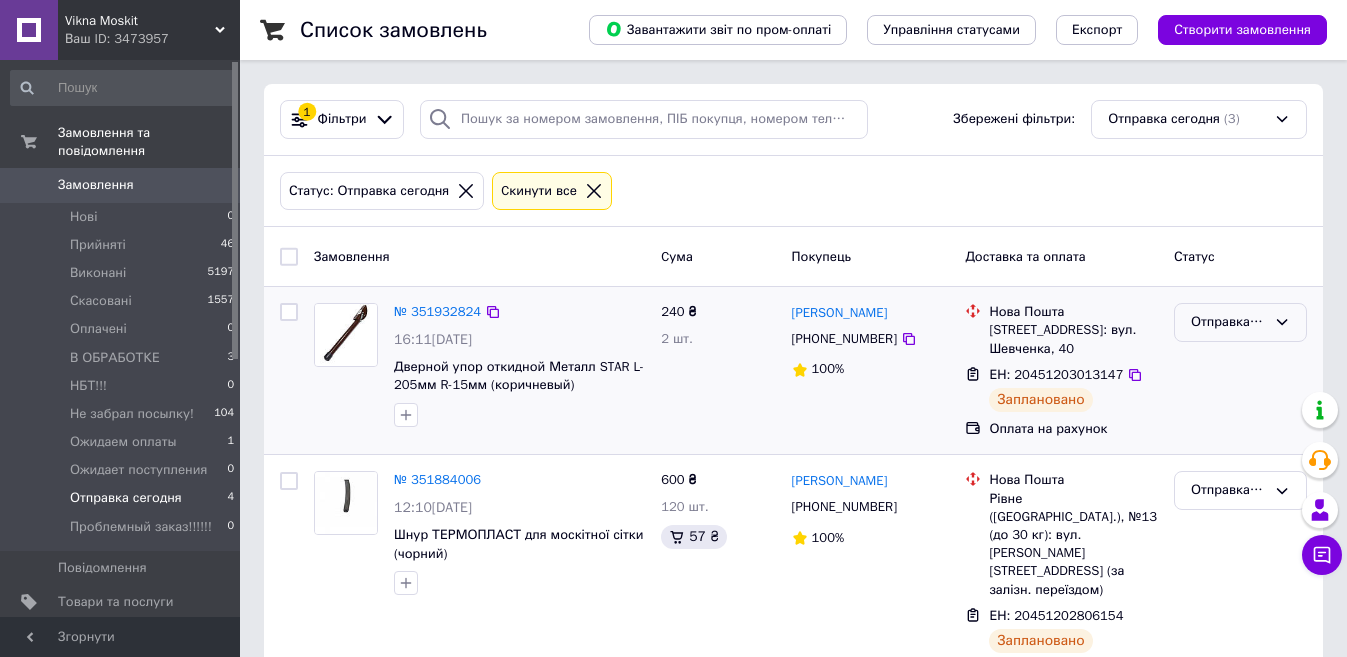 click on "Отправка сегодня" at bounding box center [1228, 322] 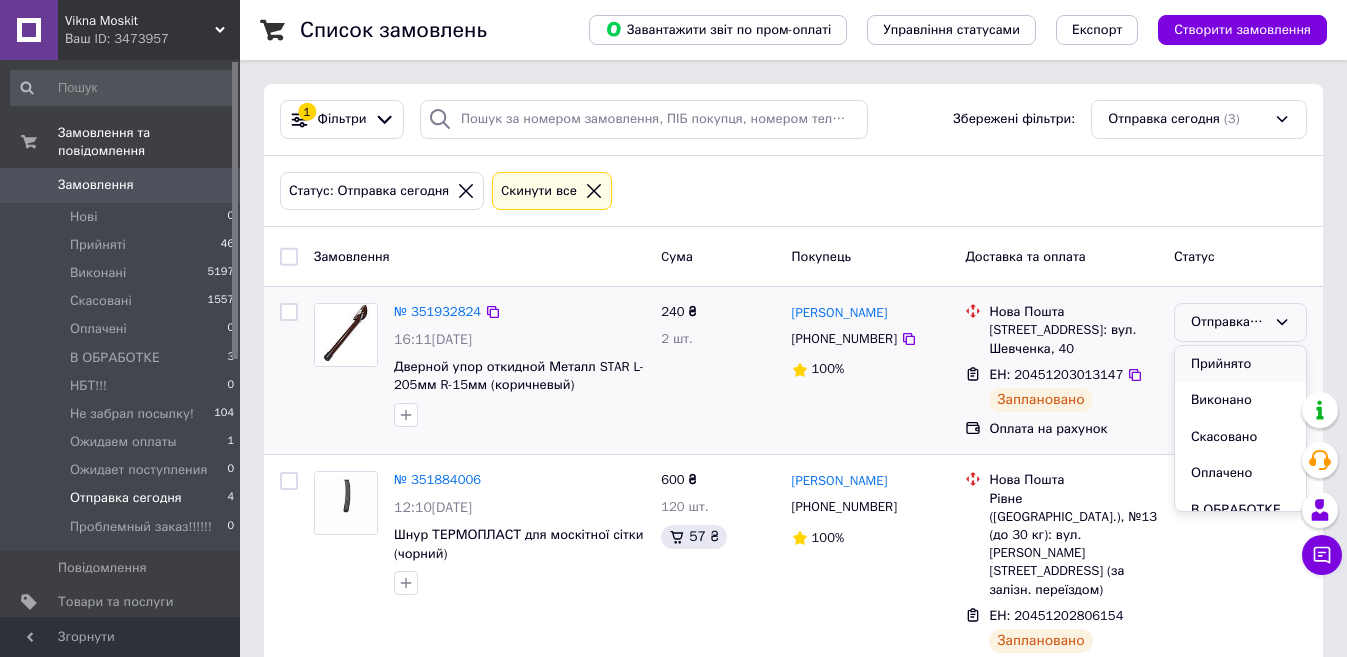 click on "Прийнято" at bounding box center (1240, 364) 